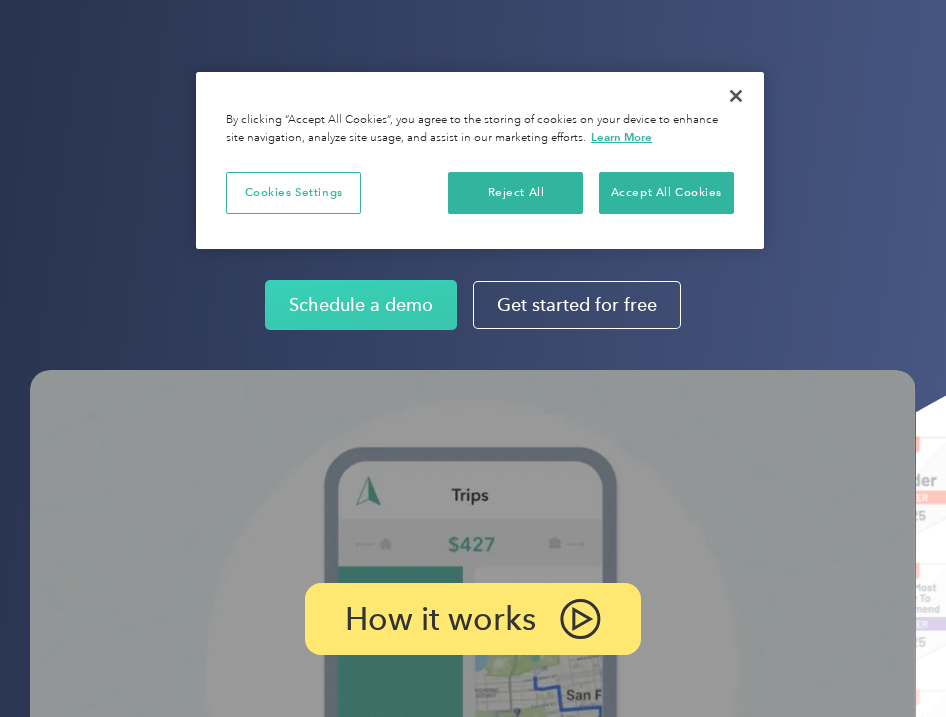 scroll, scrollTop: 0, scrollLeft: 0, axis: both 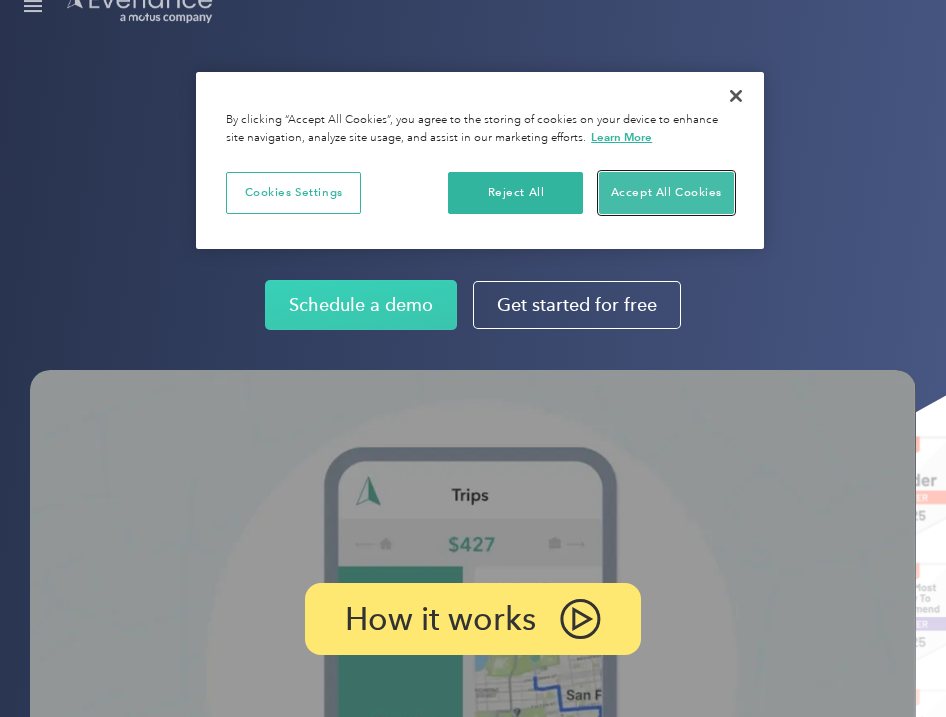 click on "Accept All Cookies" at bounding box center (666, 193) 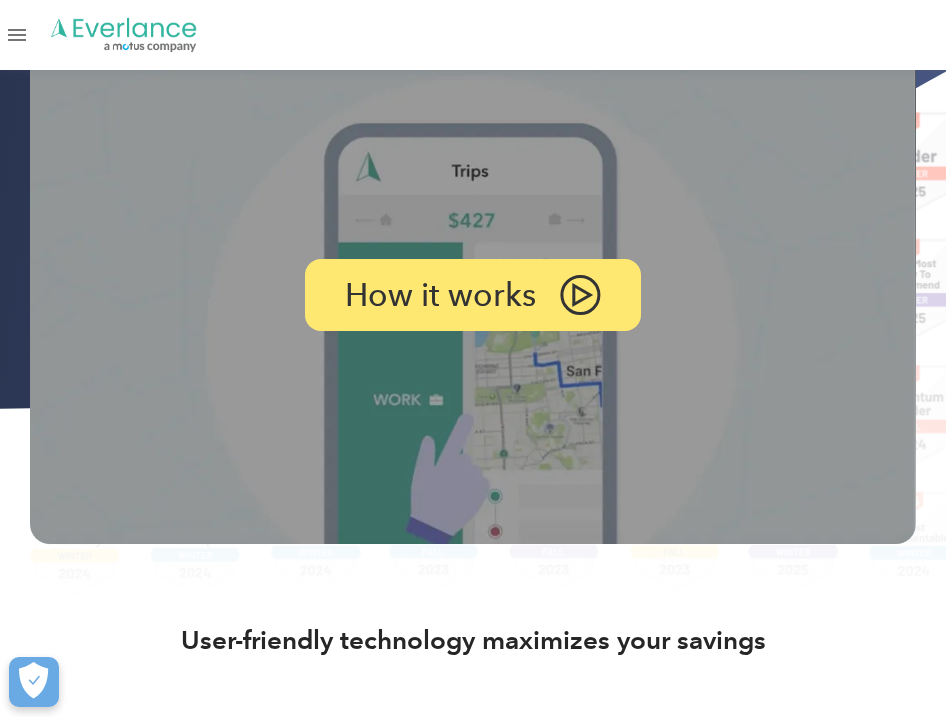 scroll, scrollTop: 333, scrollLeft: 0, axis: vertical 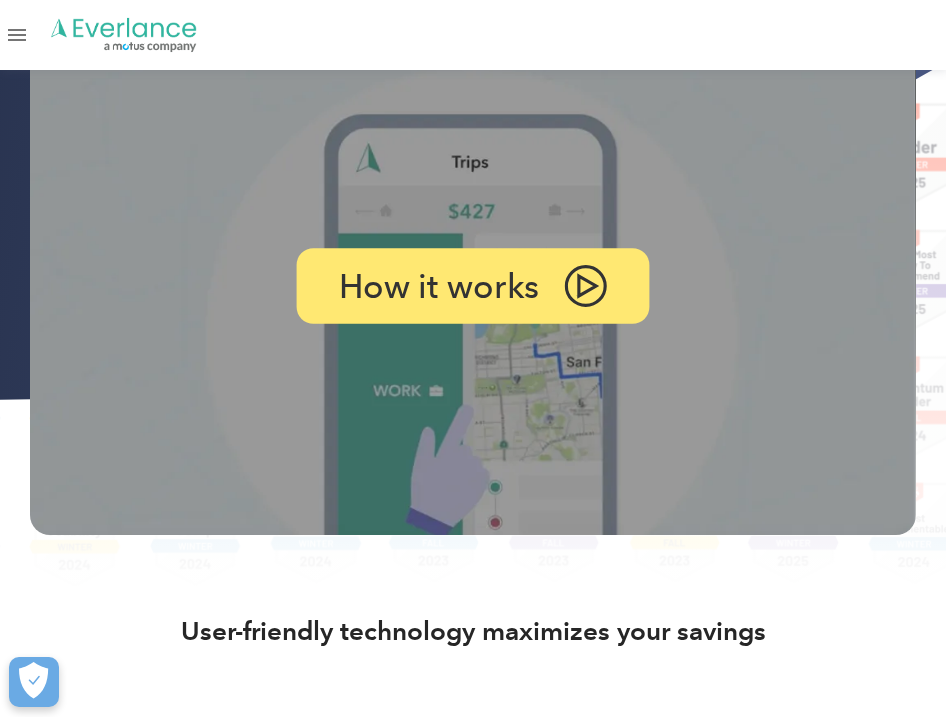 click at bounding box center (585, 286) 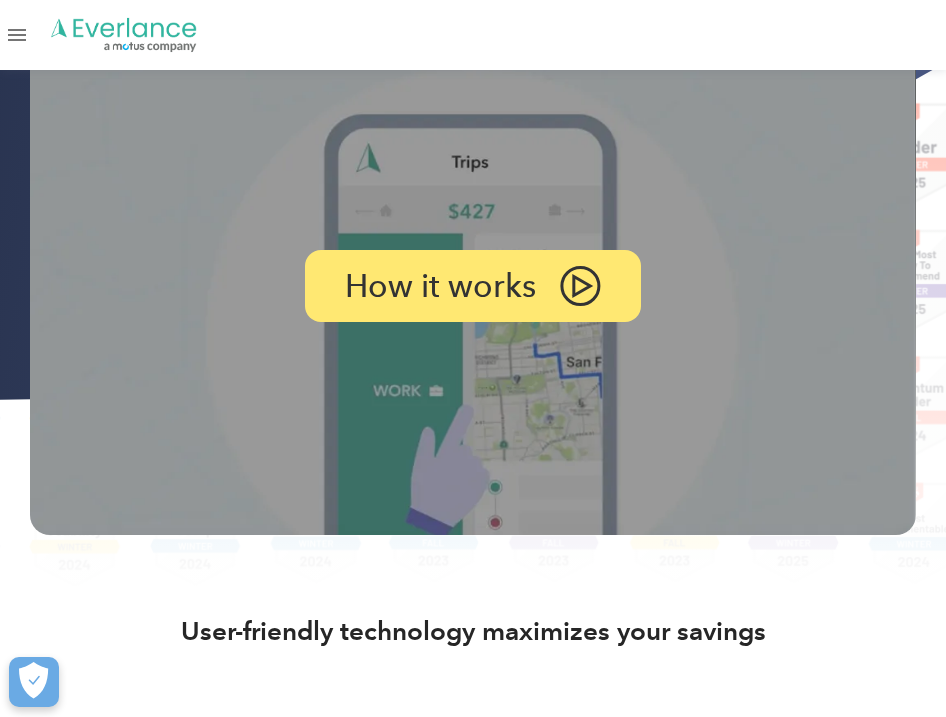 click at bounding box center (473, 286) 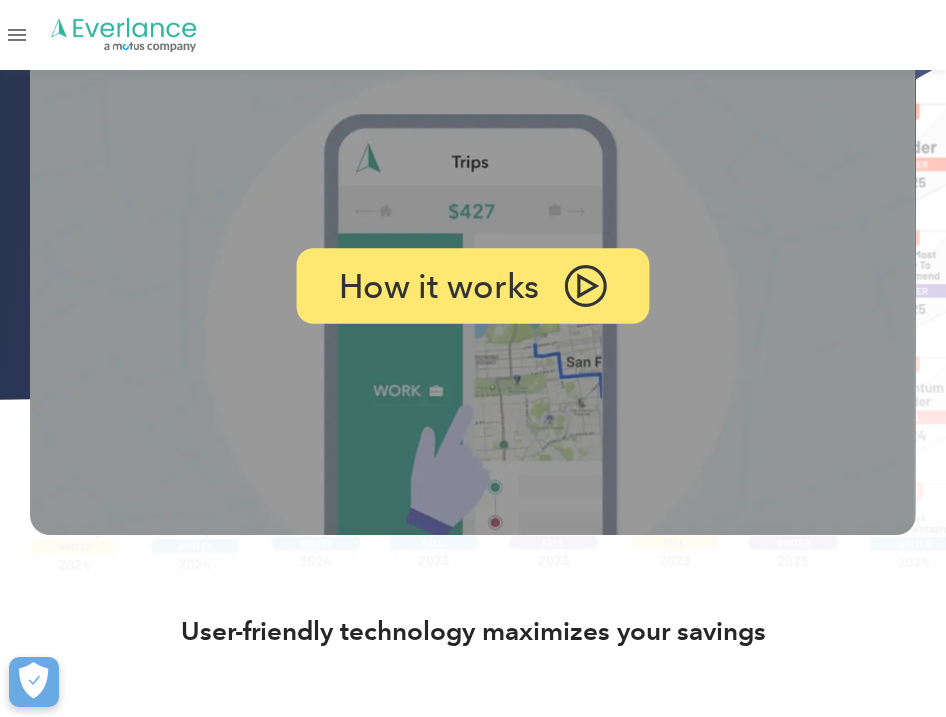 click on "How it works" at bounding box center (473, 286) 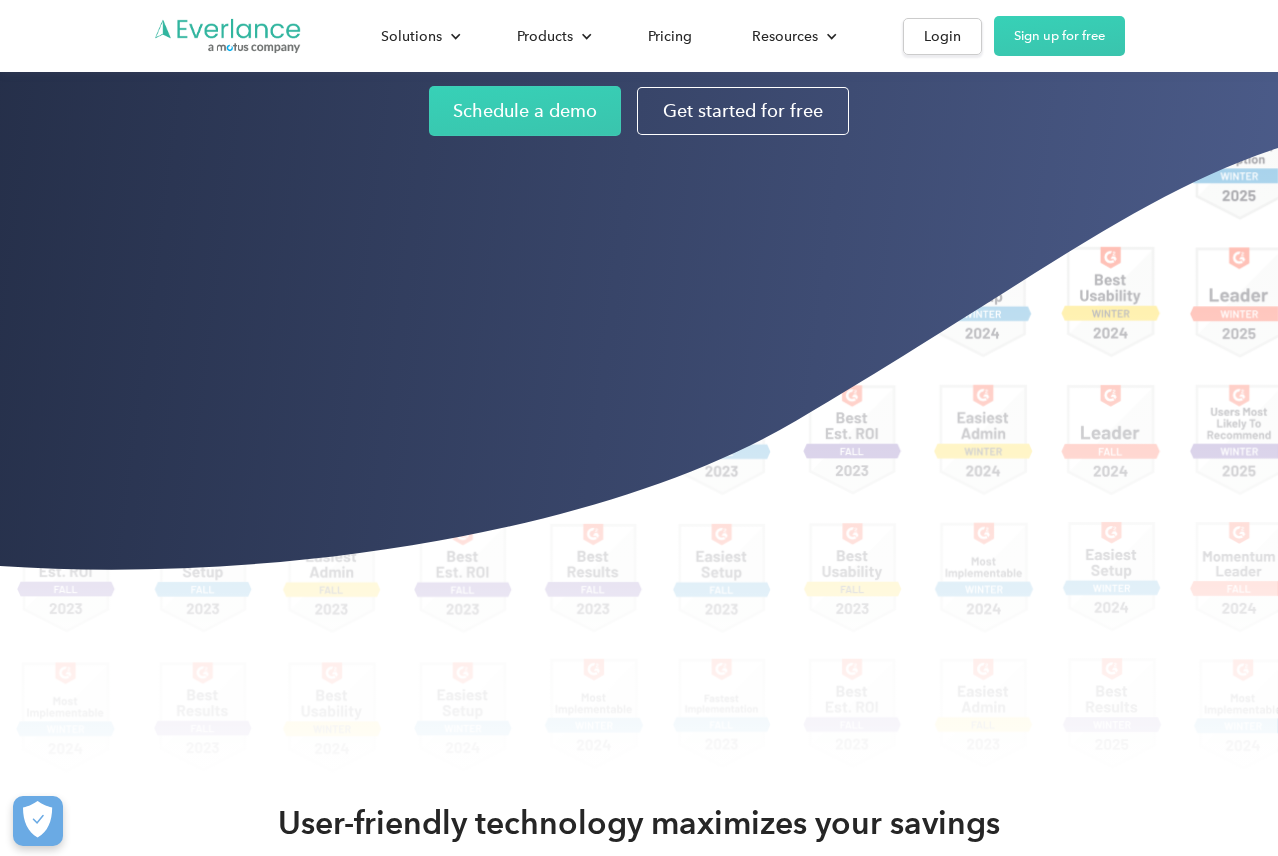 scroll, scrollTop: 233, scrollLeft: 0, axis: vertical 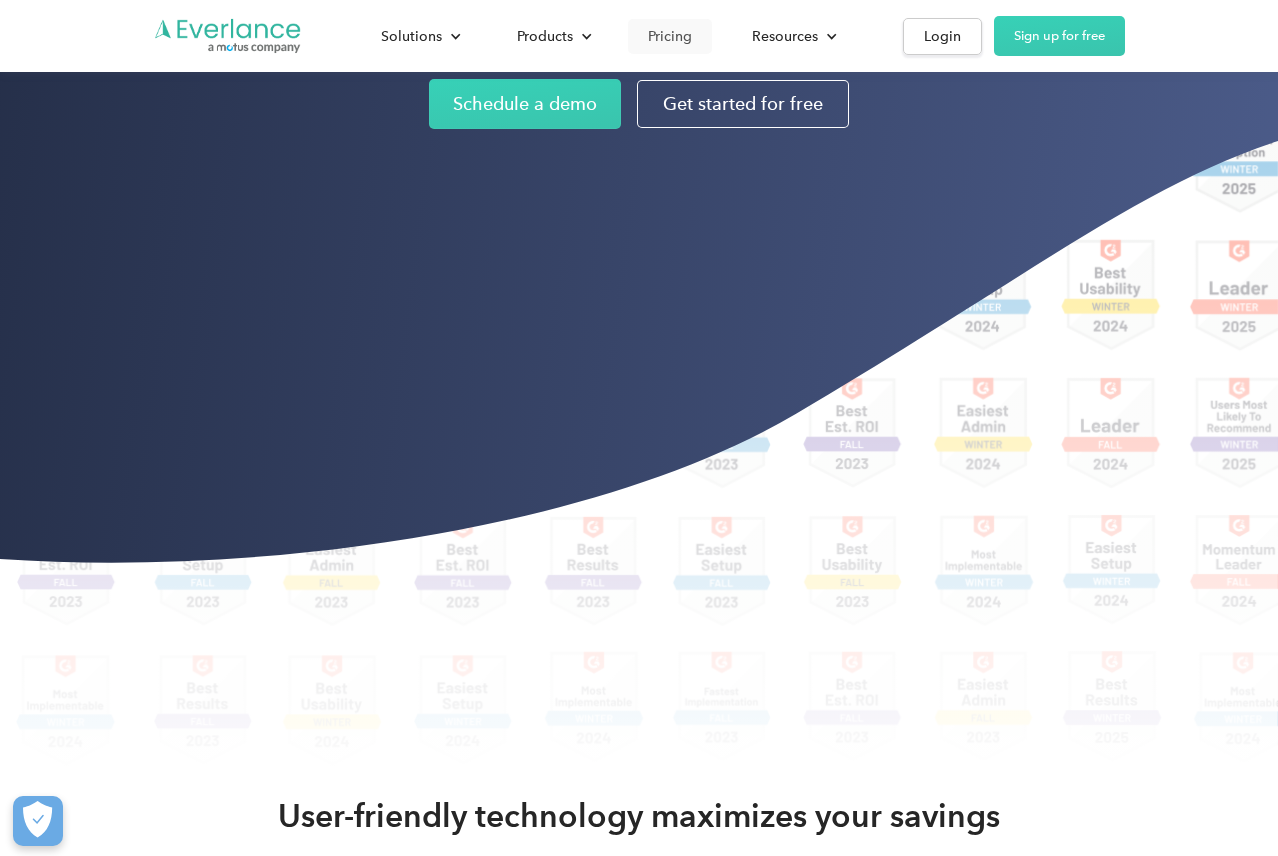 click on "Pricing" at bounding box center [670, 36] 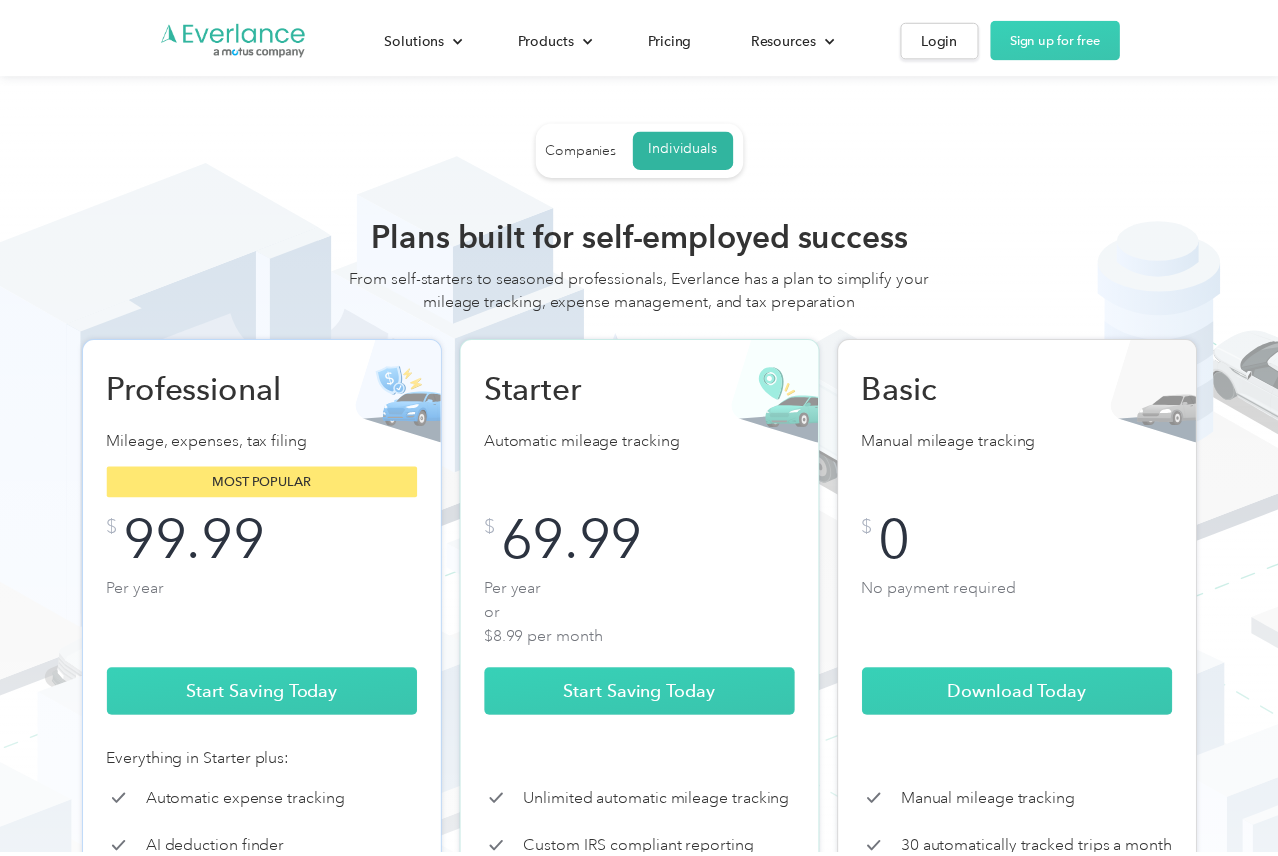 scroll, scrollTop: 0, scrollLeft: 0, axis: both 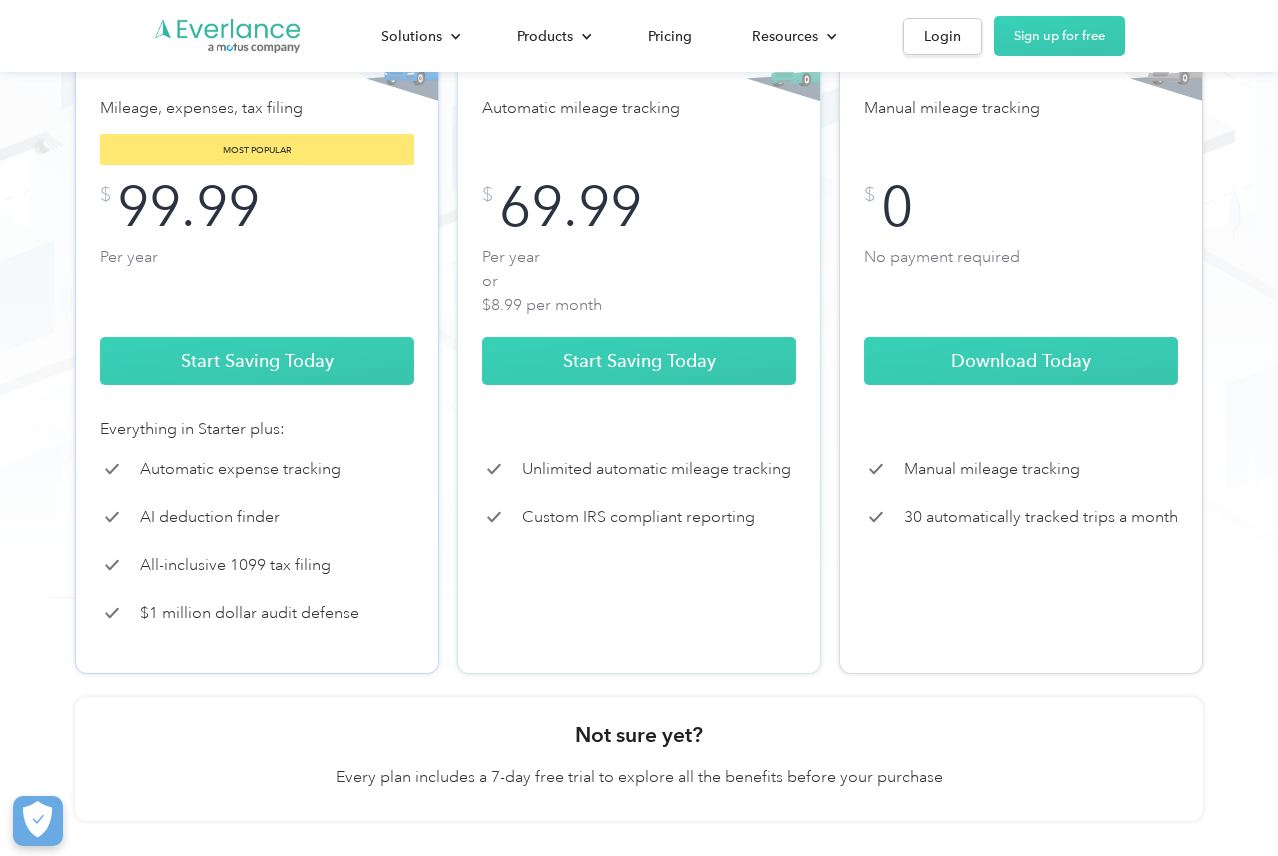 click on "69.99" at bounding box center (570, 207) 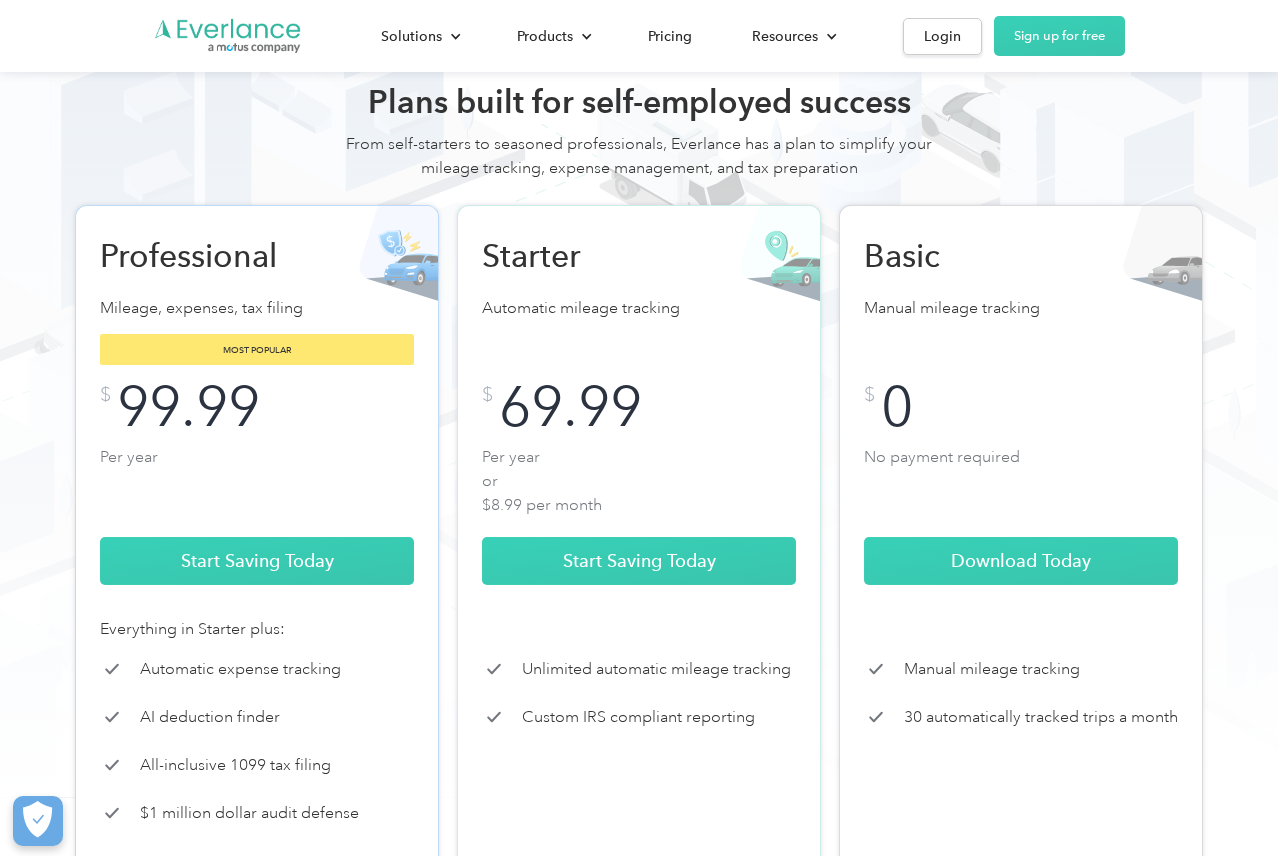 scroll, scrollTop: 167, scrollLeft: 0, axis: vertical 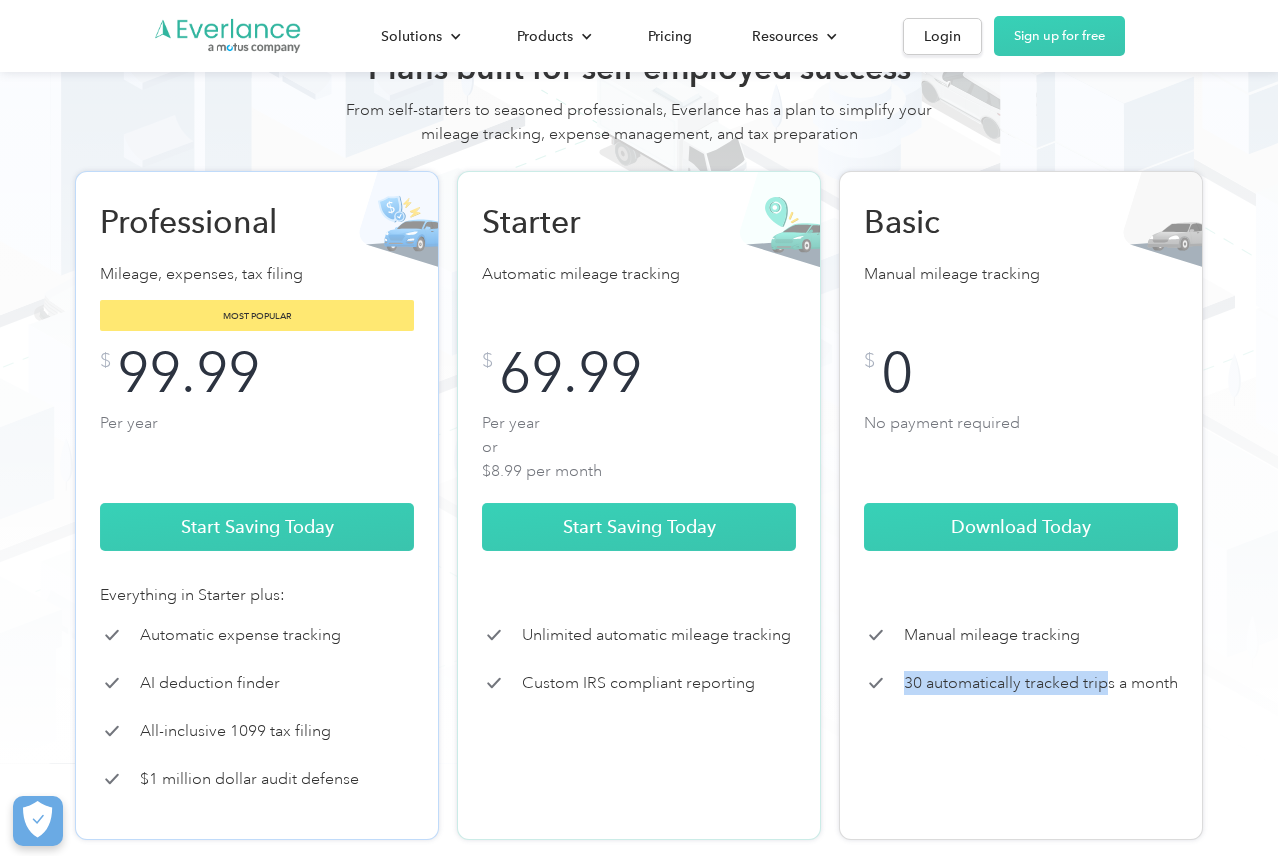 drag, startPoint x: 985, startPoint y: 686, endPoint x: 1162, endPoint y: 692, distance: 177.10167 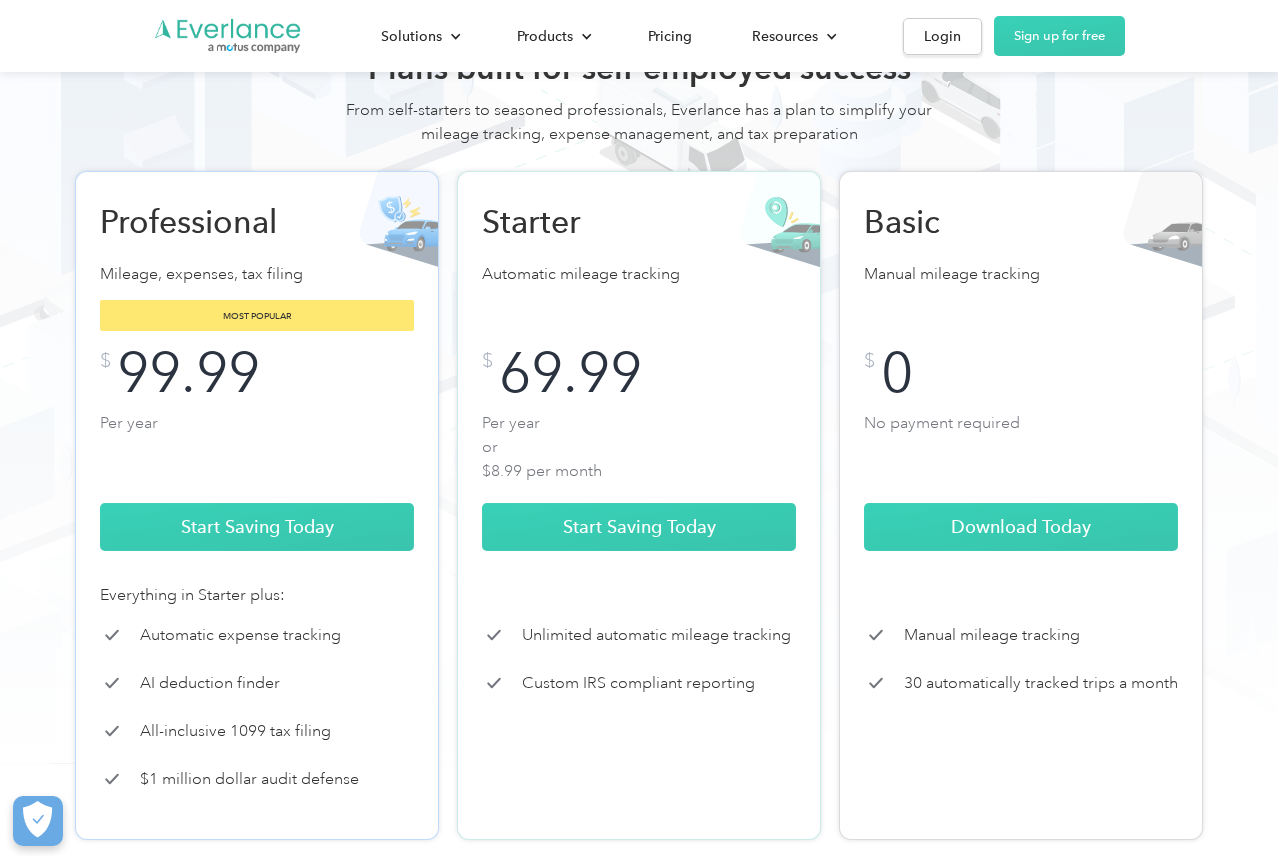 click on "30 automatically tracked trips a month" at bounding box center [1041, 683] 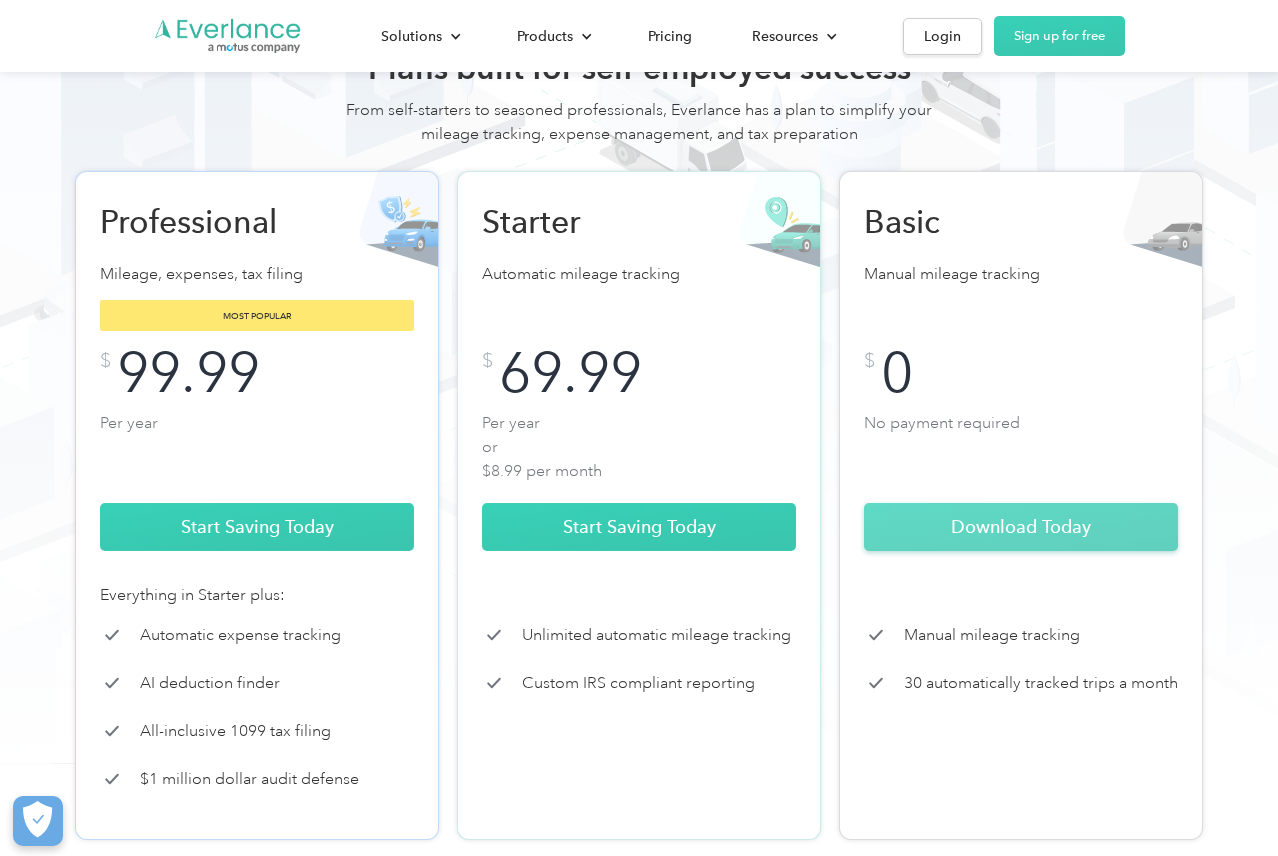 click on "Download Today" at bounding box center (1021, 527) 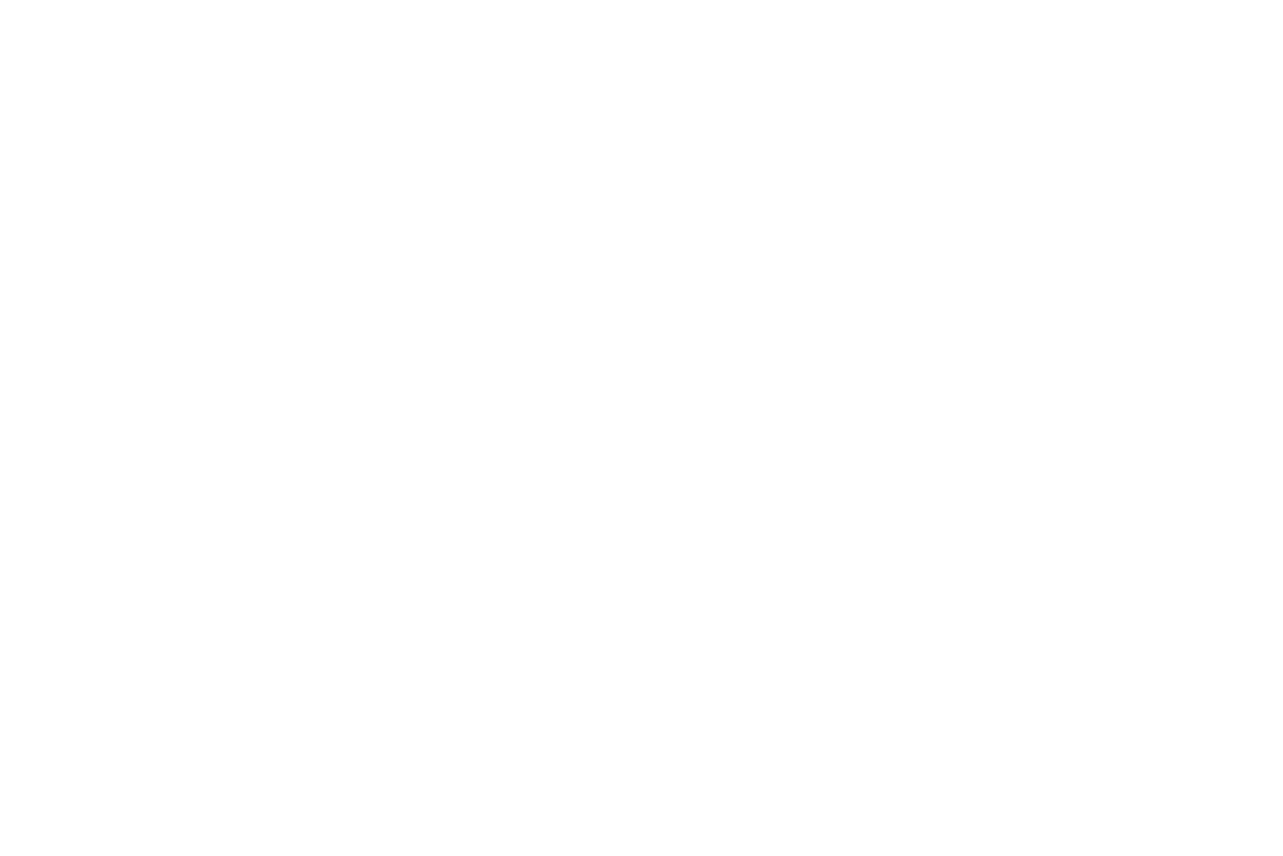 scroll, scrollTop: 0, scrollLeft: 0, axis: both 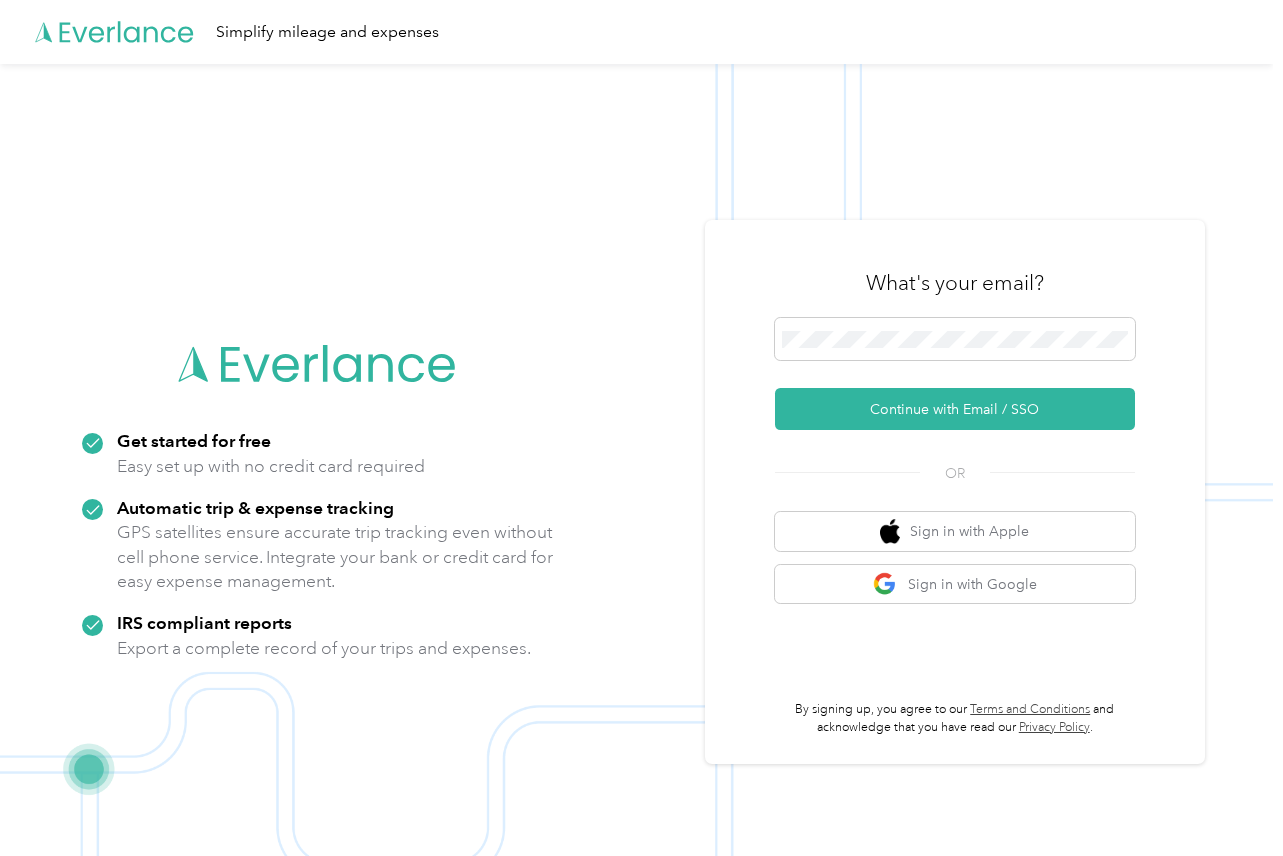 click at bounding box center [636, 492] 